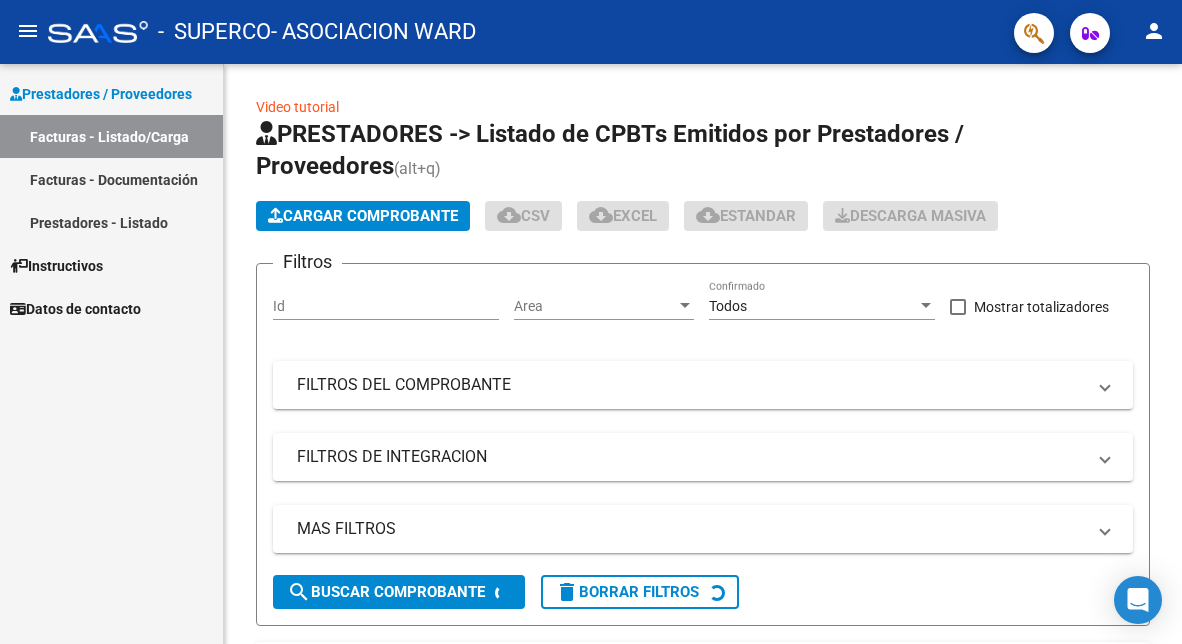 scroll, scrollTop: 0, scrollLeft: 0, axis: both 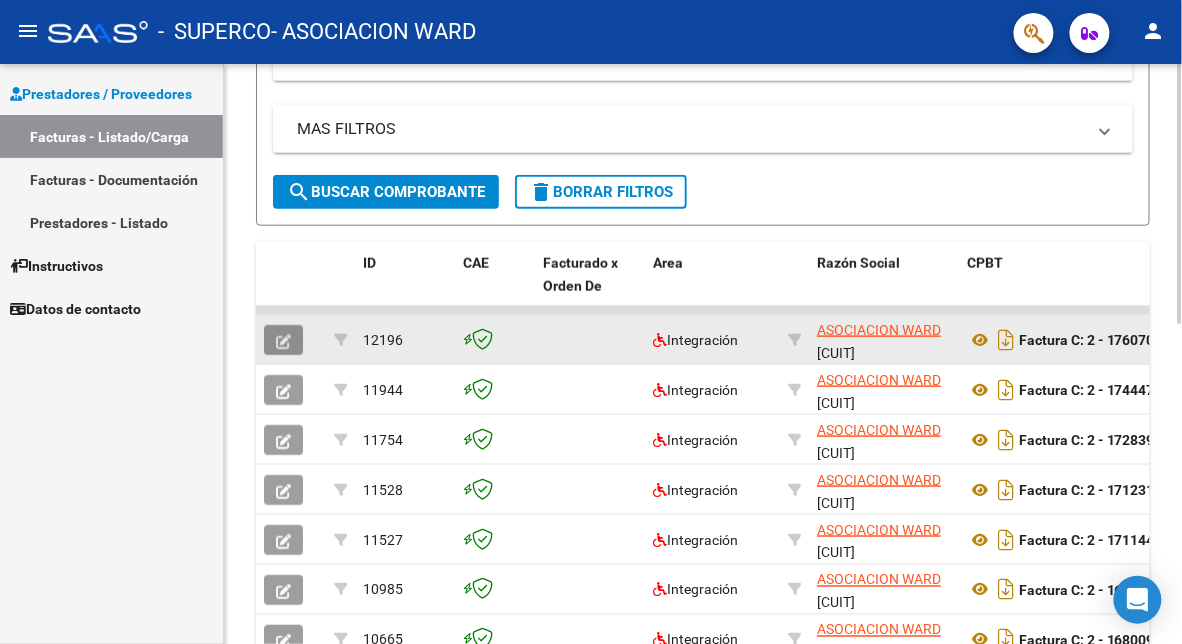 click 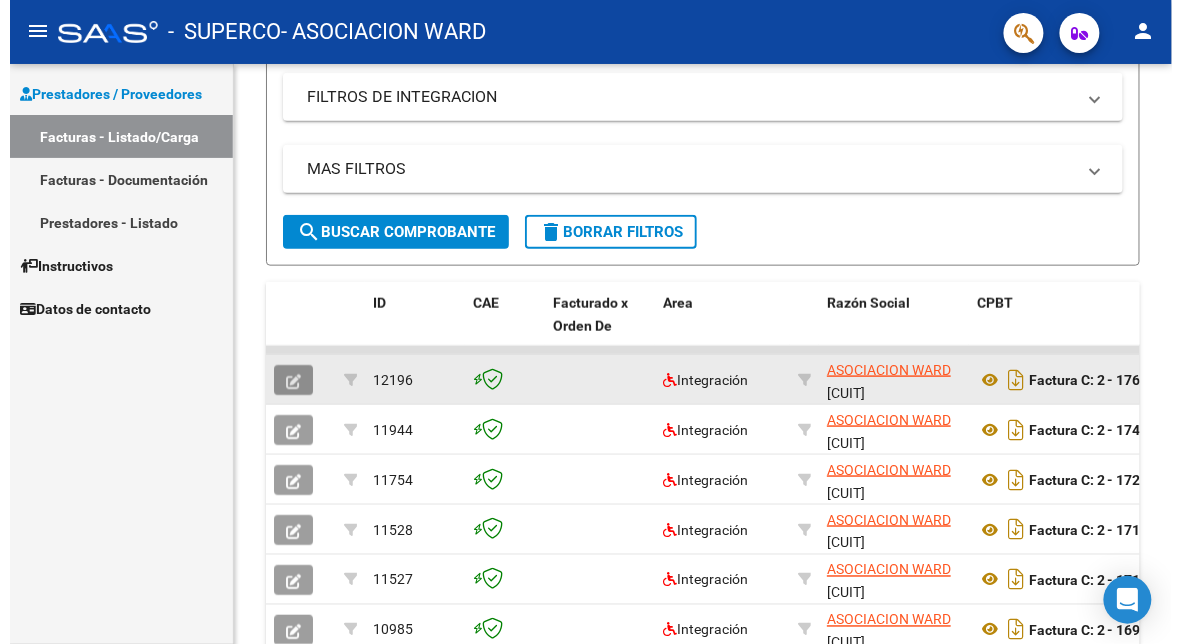 scroll, scrollTop: 440, scrollLeft: 0, axis: vertical 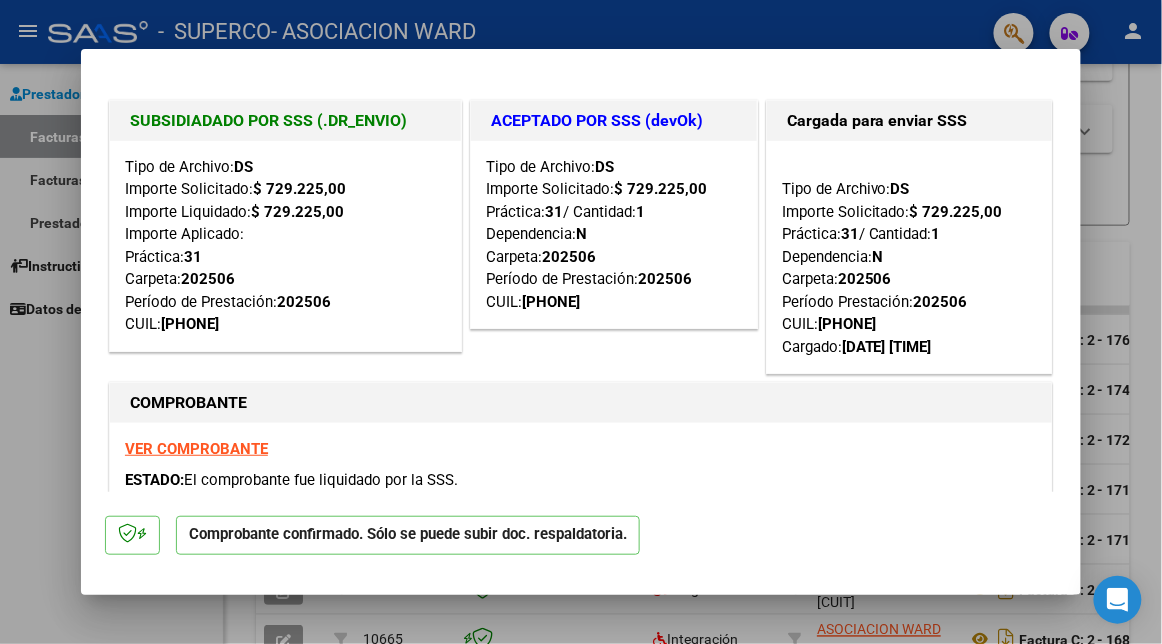 click at bounding box center [581, 322] 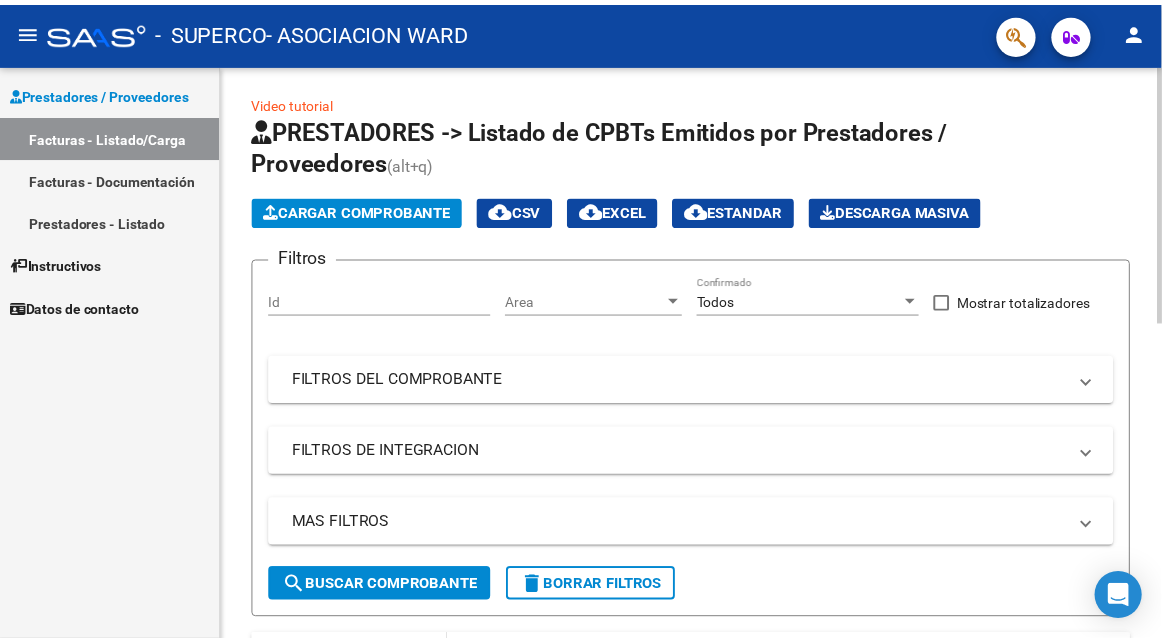 scroll, scrollTop: 0, scrollLeft: 0, axis: both 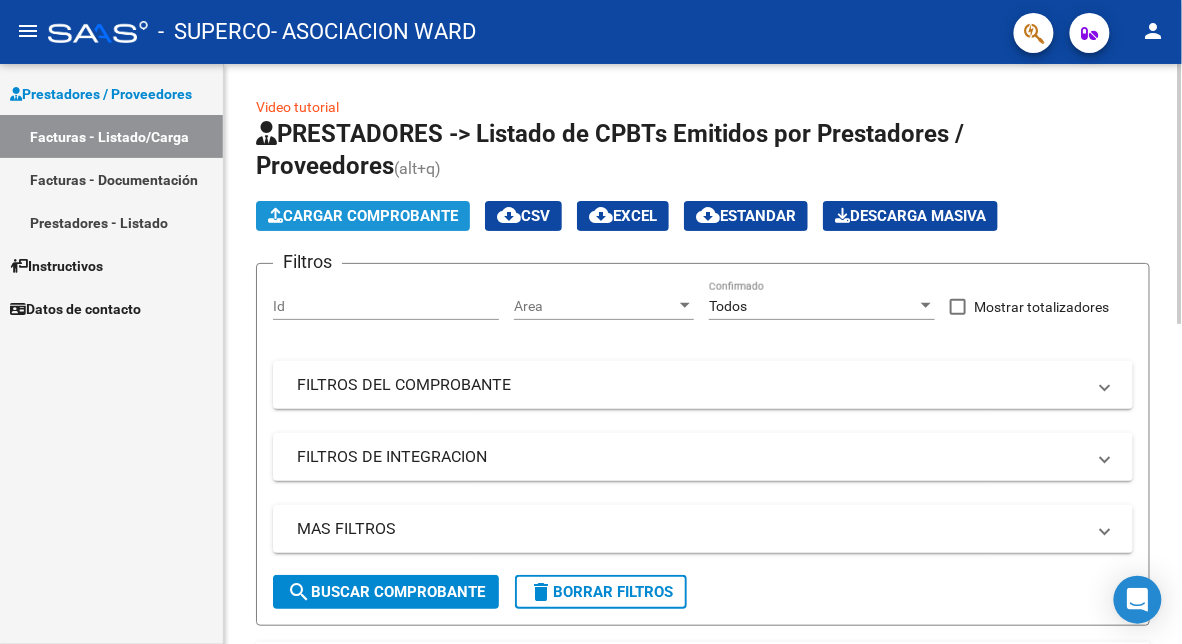 click on "Cargar Comprobante" 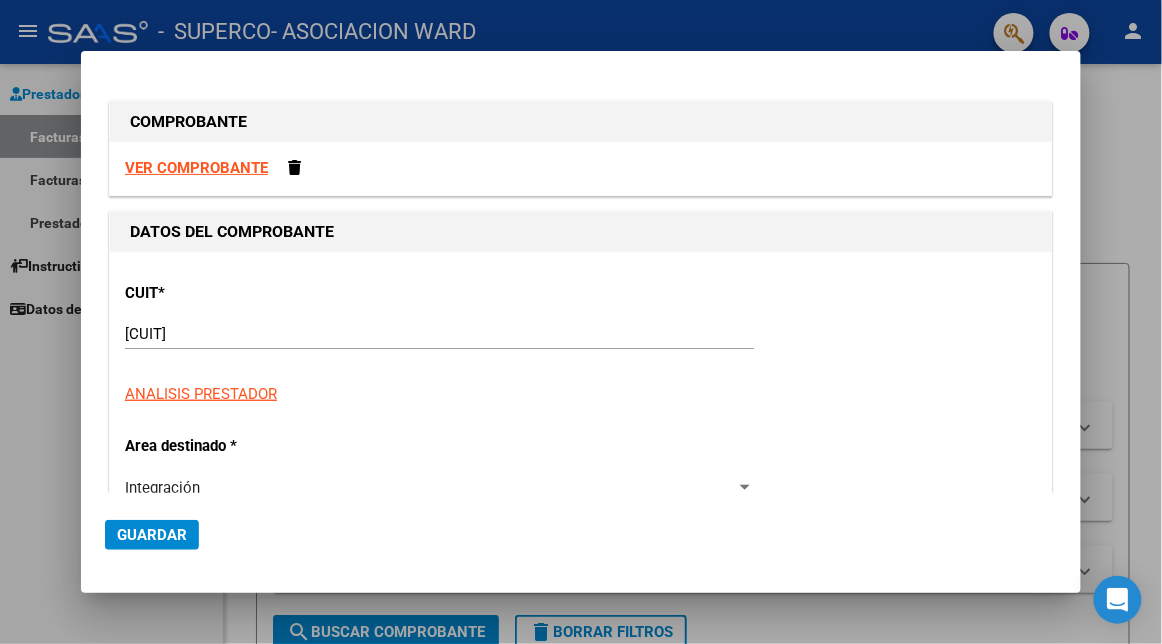 click on "[CUIT]" at bounding box center [439, 334] 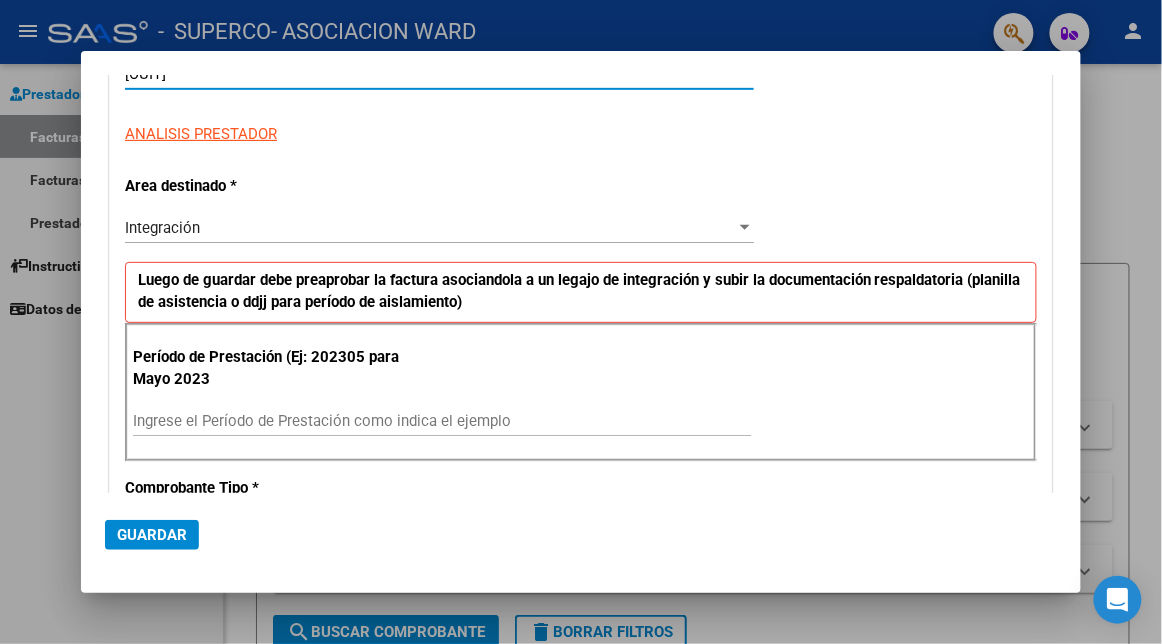scroll, scrollTop: 400, scrollLeft: 0, axis: vertical 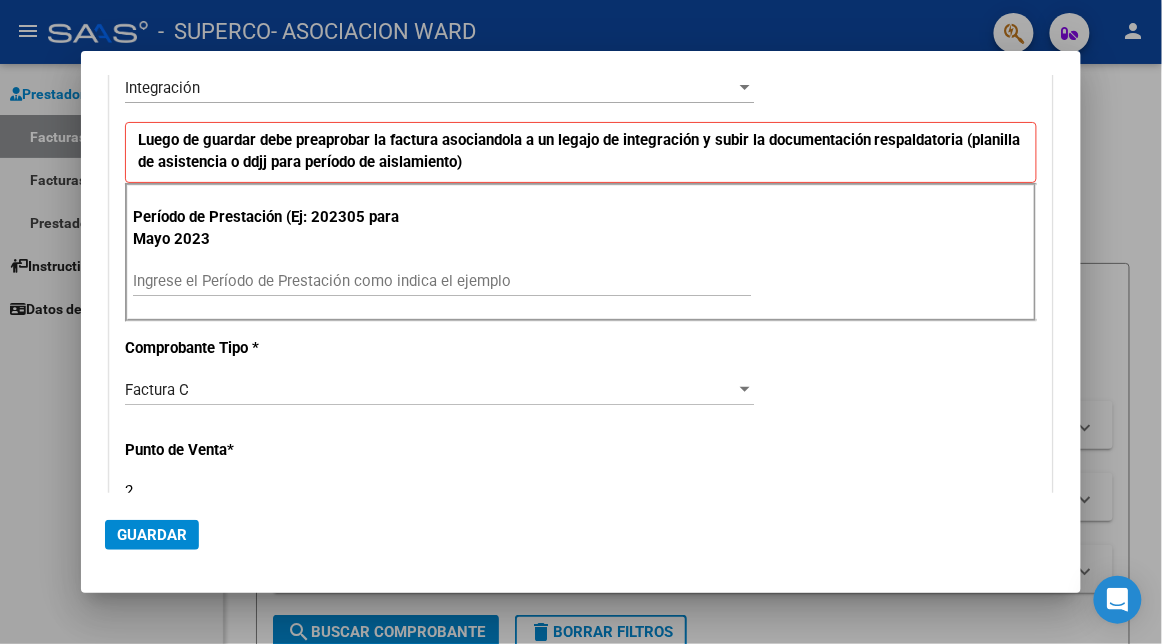 click on "Ingrese el Período de Prestación como indica el ejemplo" at bounding box center [442, 281] 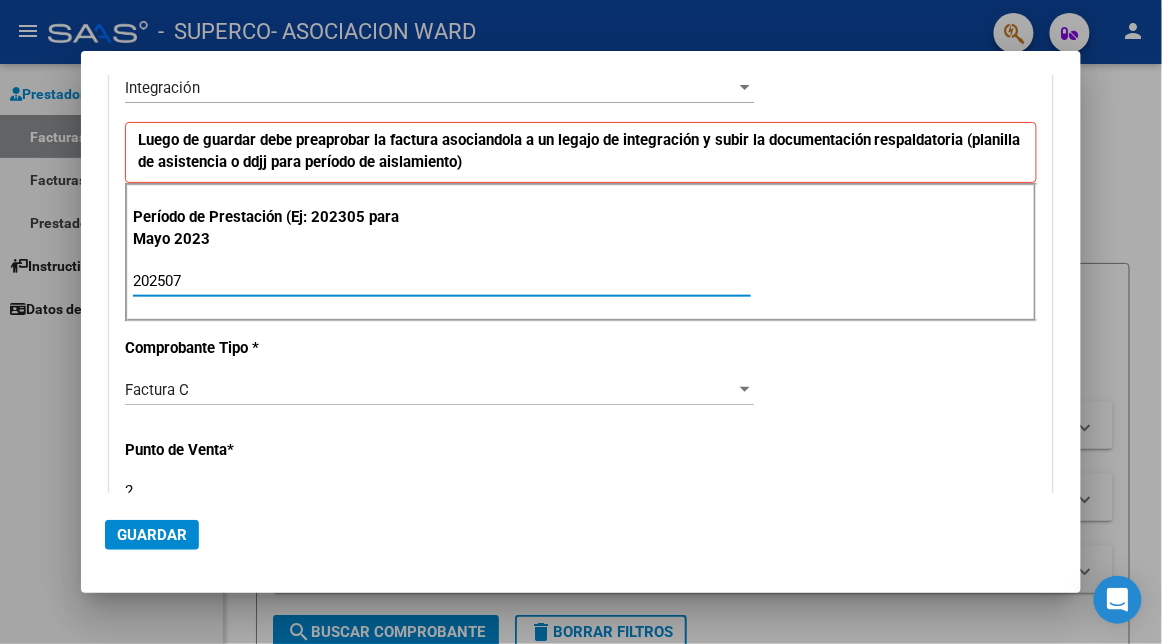 type on "202507" 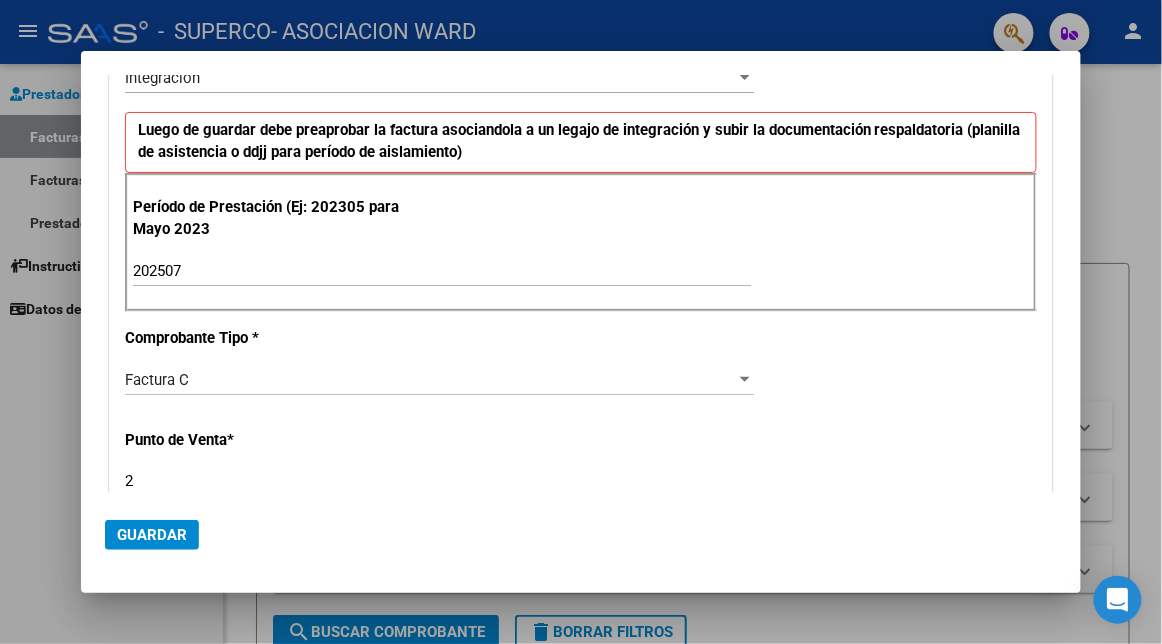 scroll, scrollTop: 712, scrollLeft: 0, axis: vertical 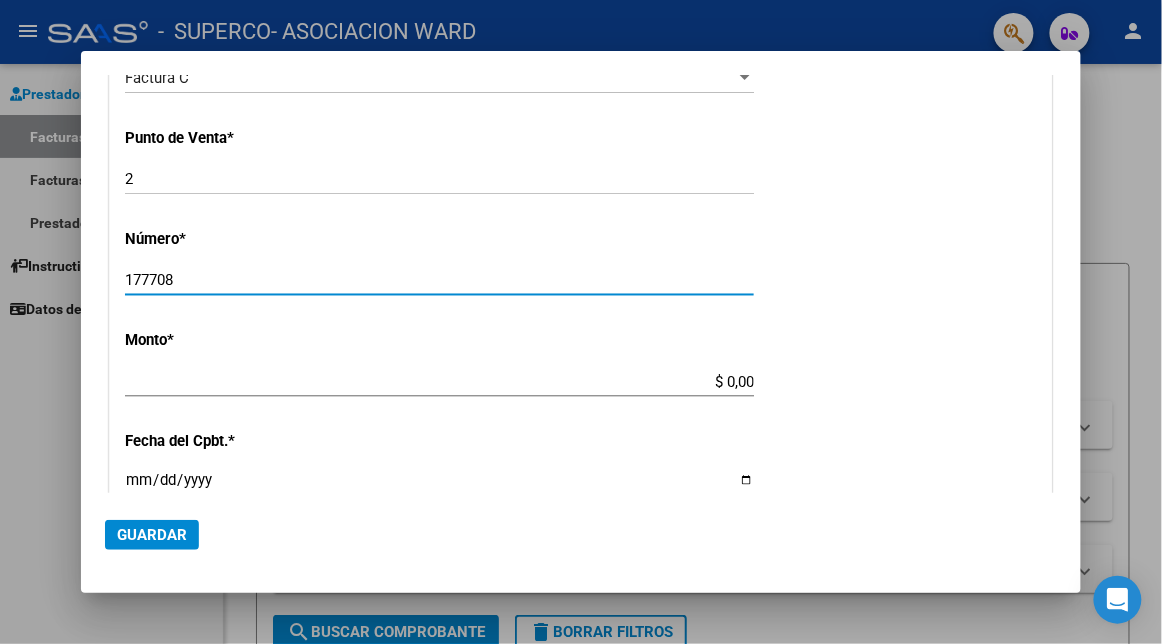type on "177708" 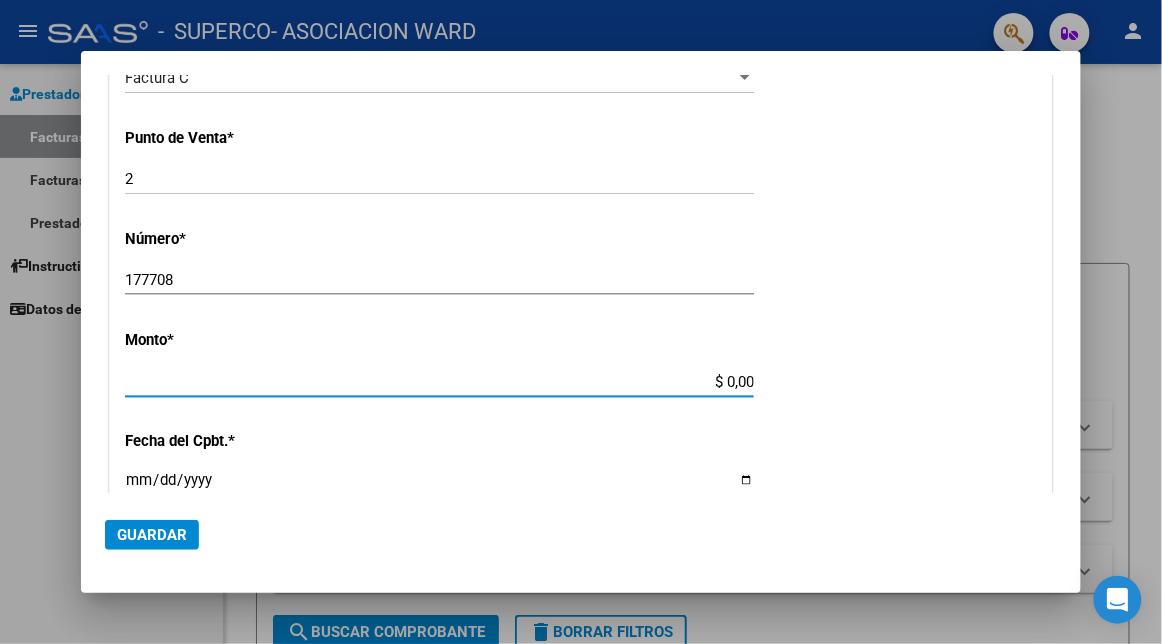 type on "$ 729.225,00" 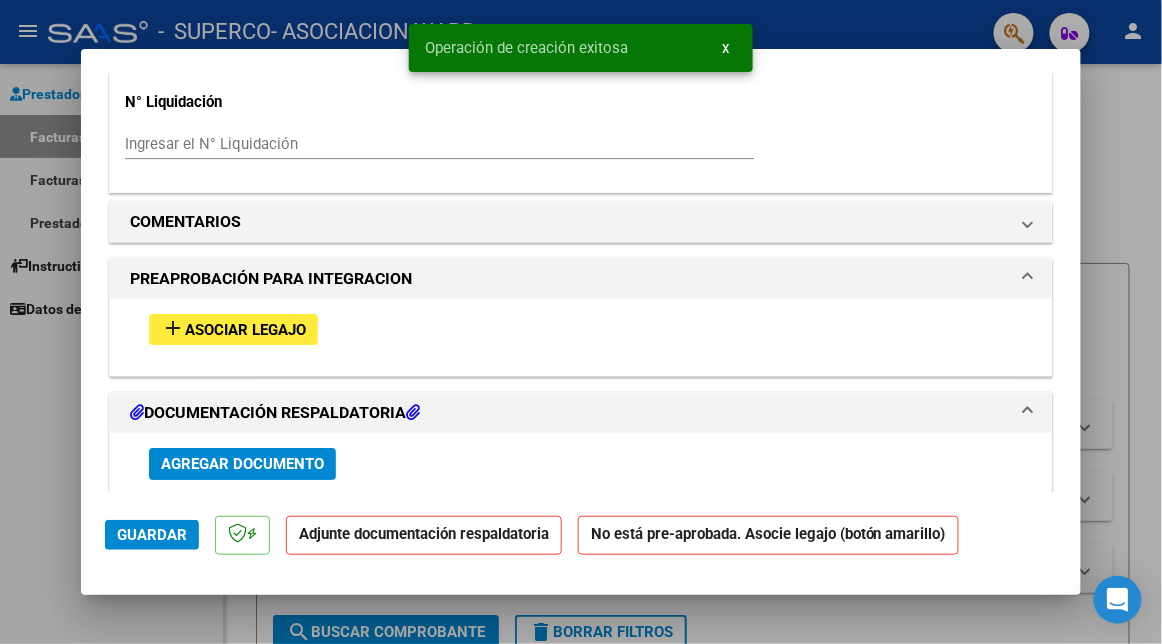 scroll, scrollTop: 1600, scrollLeft: 0, axis: vertical 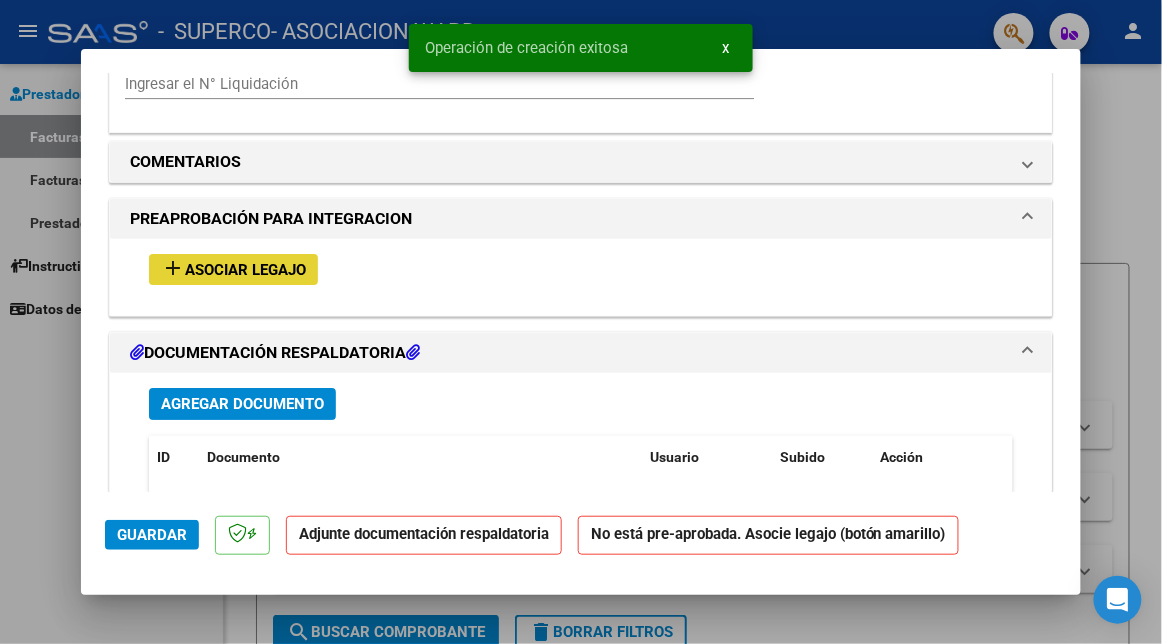 click on "add" at bounding box center [173, 268] 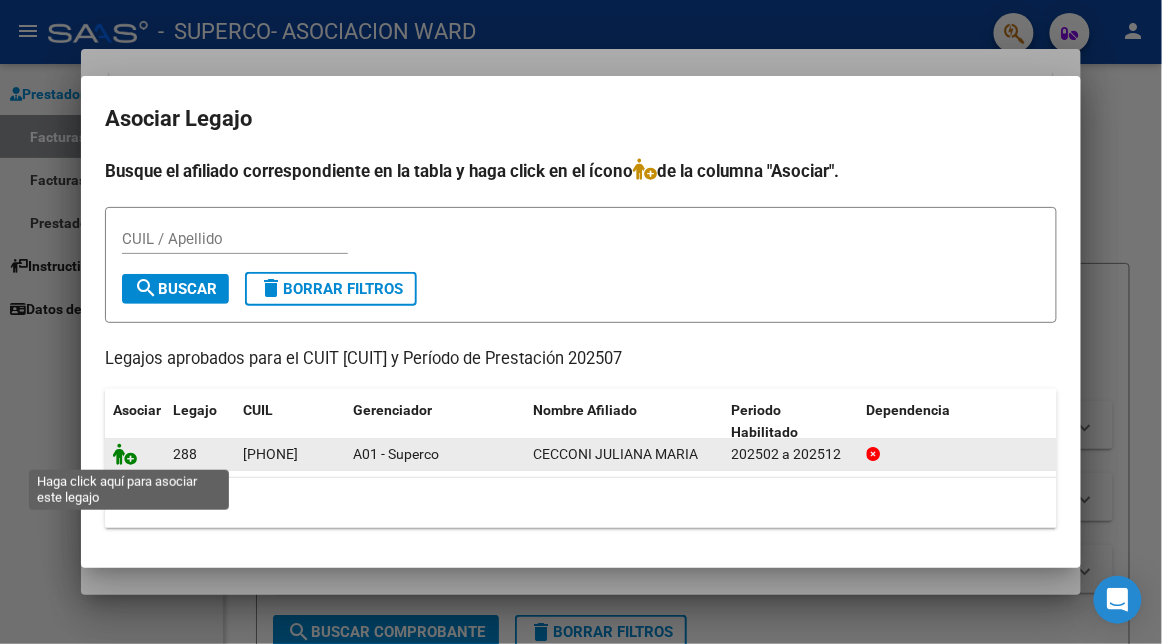 click 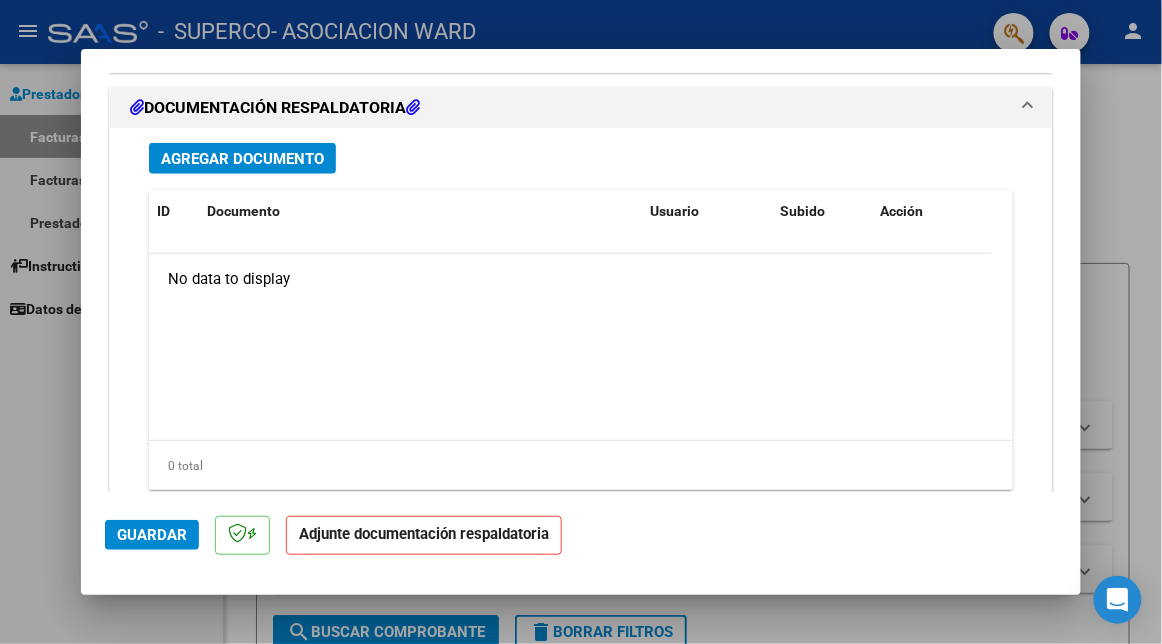 scroll, scrollTop: 2186, scrollLeft: 0, axis: vertical 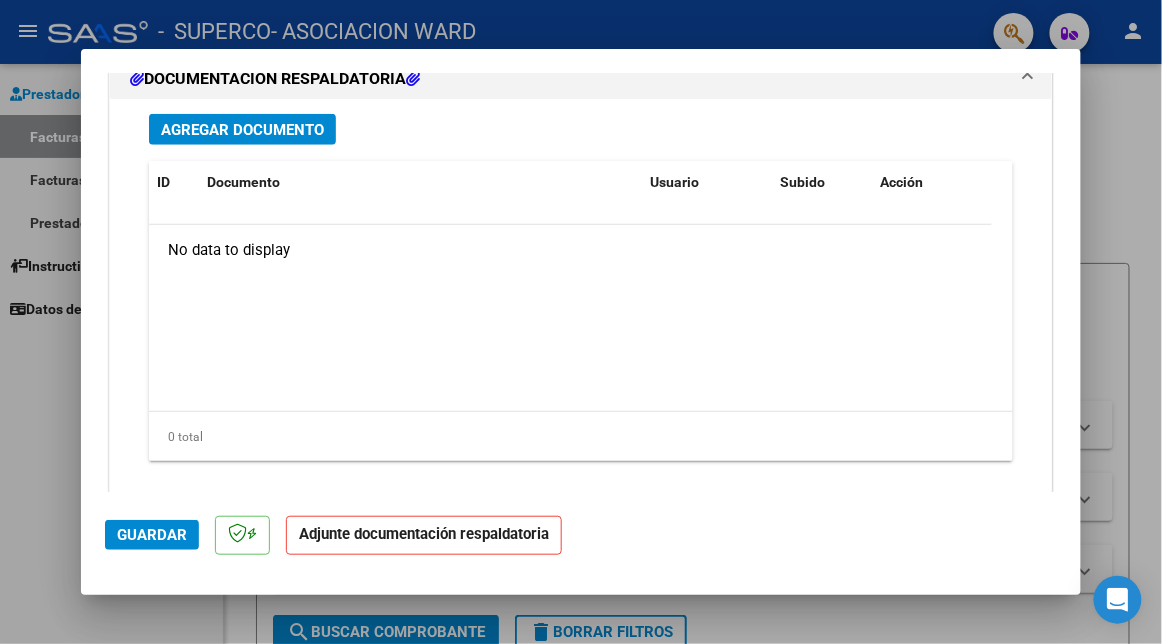 click on "Agregar Documento" at bounding box center [242, 130] 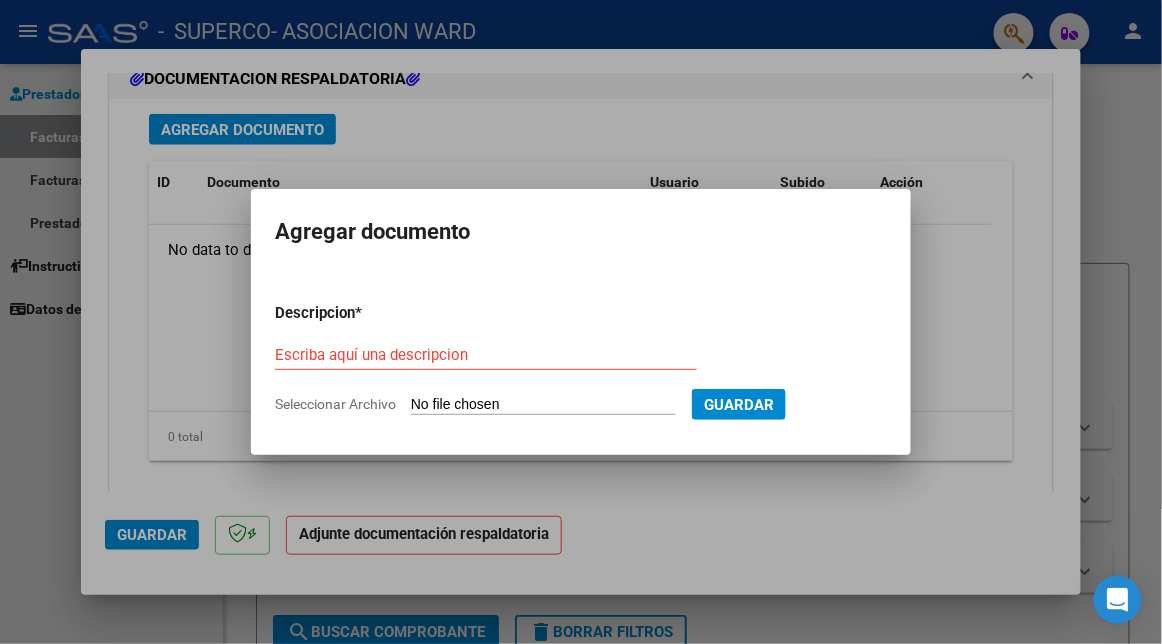 type on "C:\fakepath\571 Cecconi - Julio [YEAR] PA.pdf" 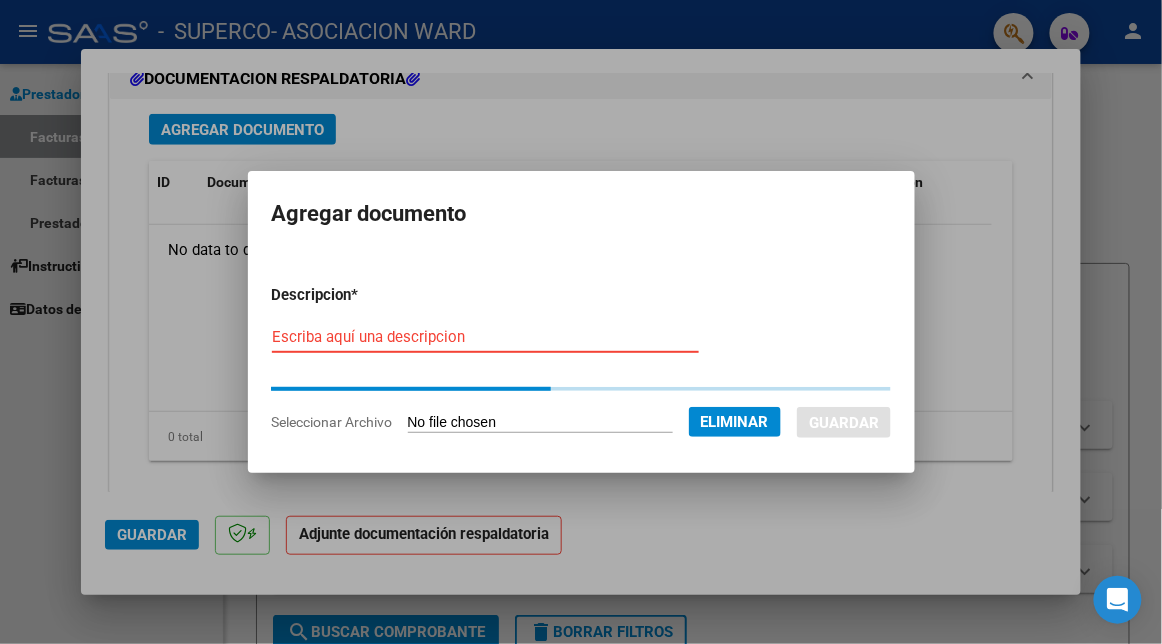 click on "Escriba aquí una descripcion" at bounding box center (485, 337) 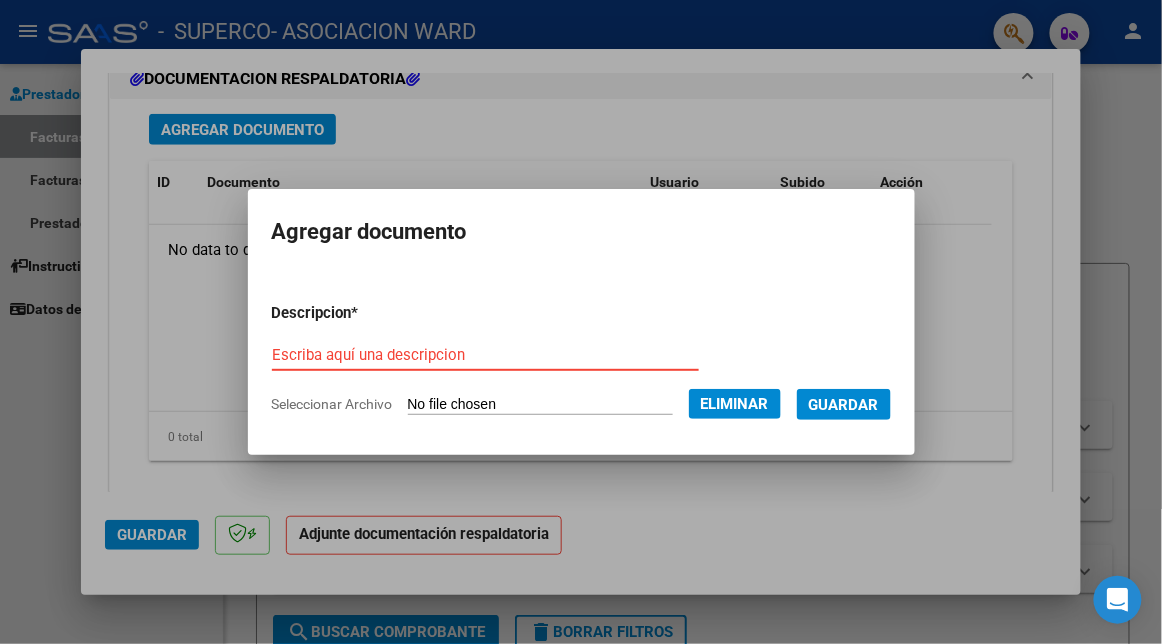 click on "Escriba aquí una descripcion" at bounding box center [485, 355] 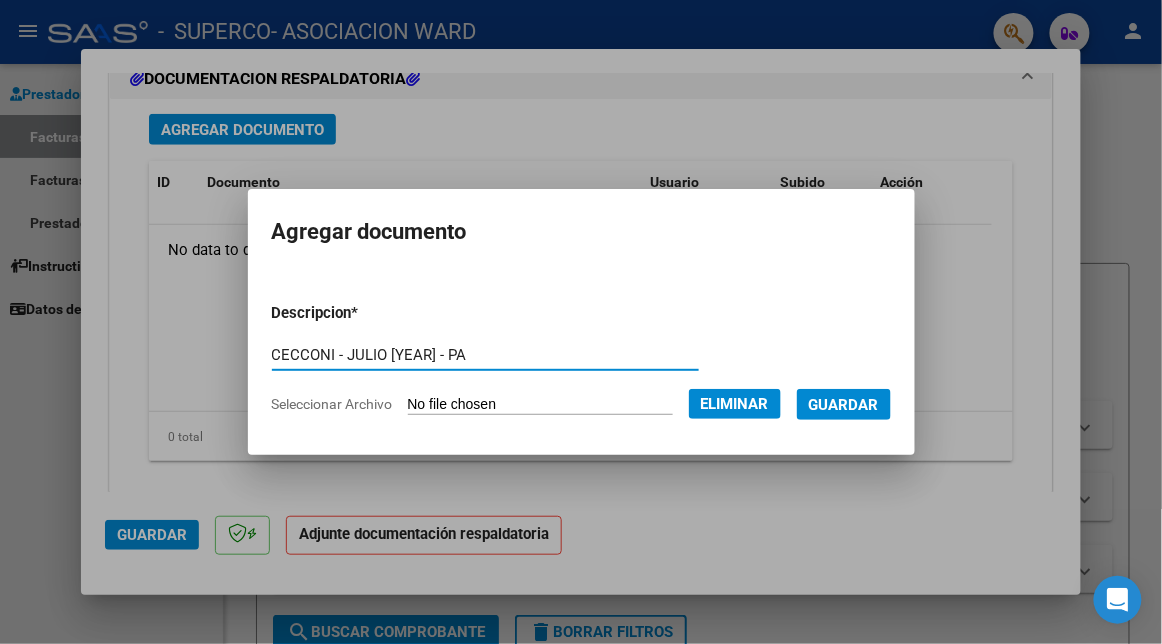 type on "CECCONI - JULIO [YEAR] - PA" 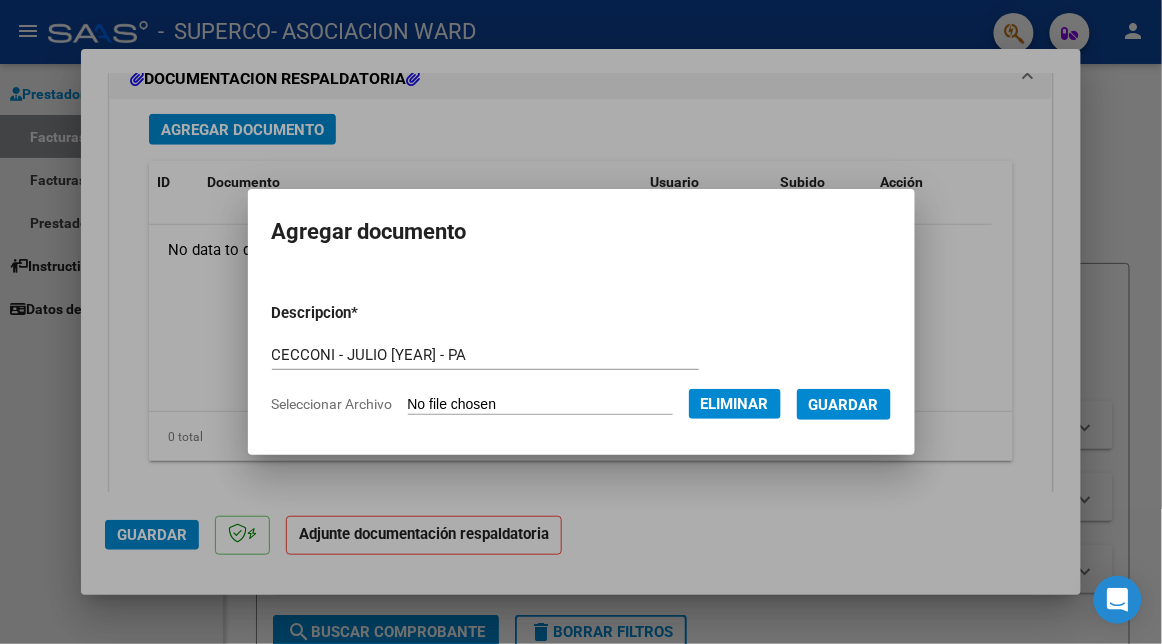 click on "Descripcion  *   CECCONI - JULIO [YEAR] - PA Escriba aquí una descripcion  Seleccionar Archivo Eliminar Guardar" at bounding box center [581, 358] 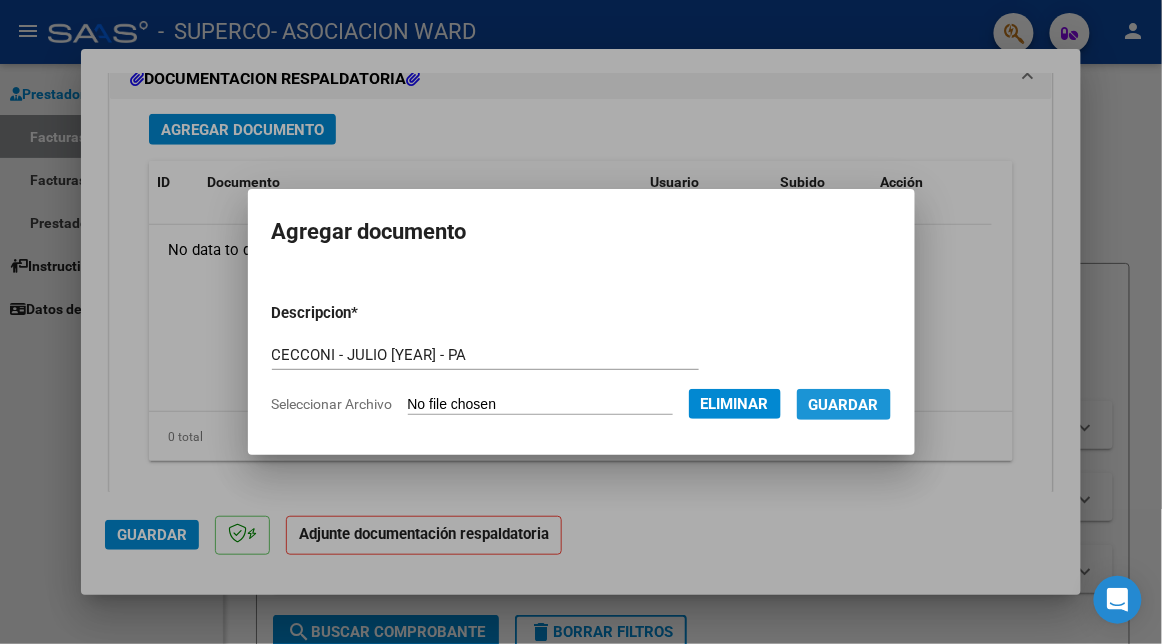 click on "Guardar" at bounding box center (844, 405) 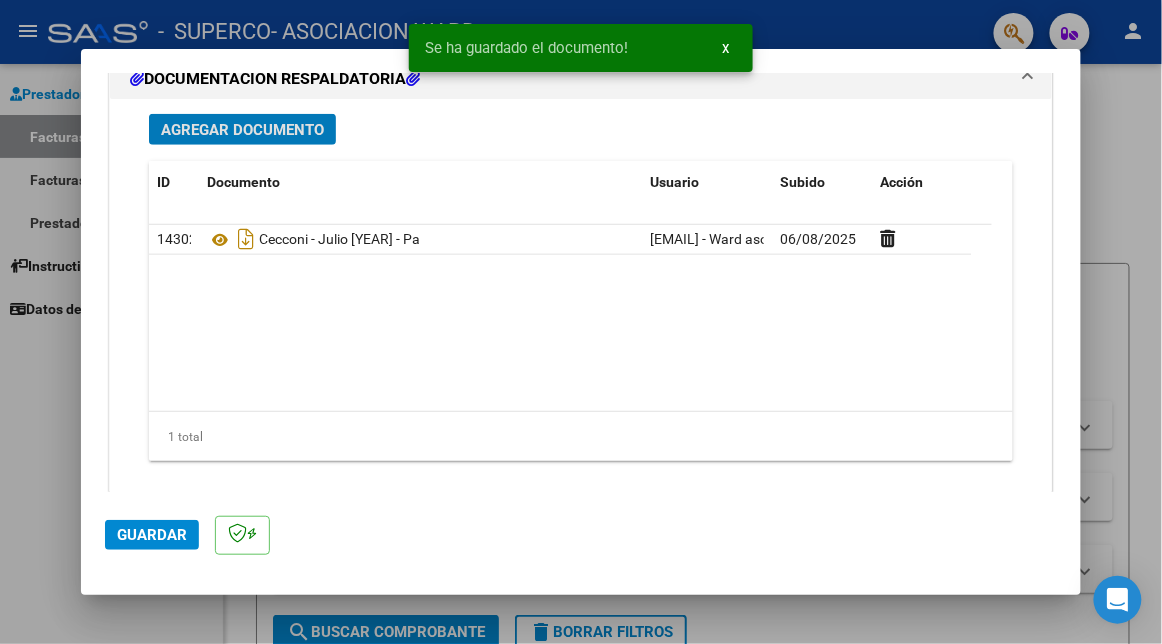 click on "Guardar" 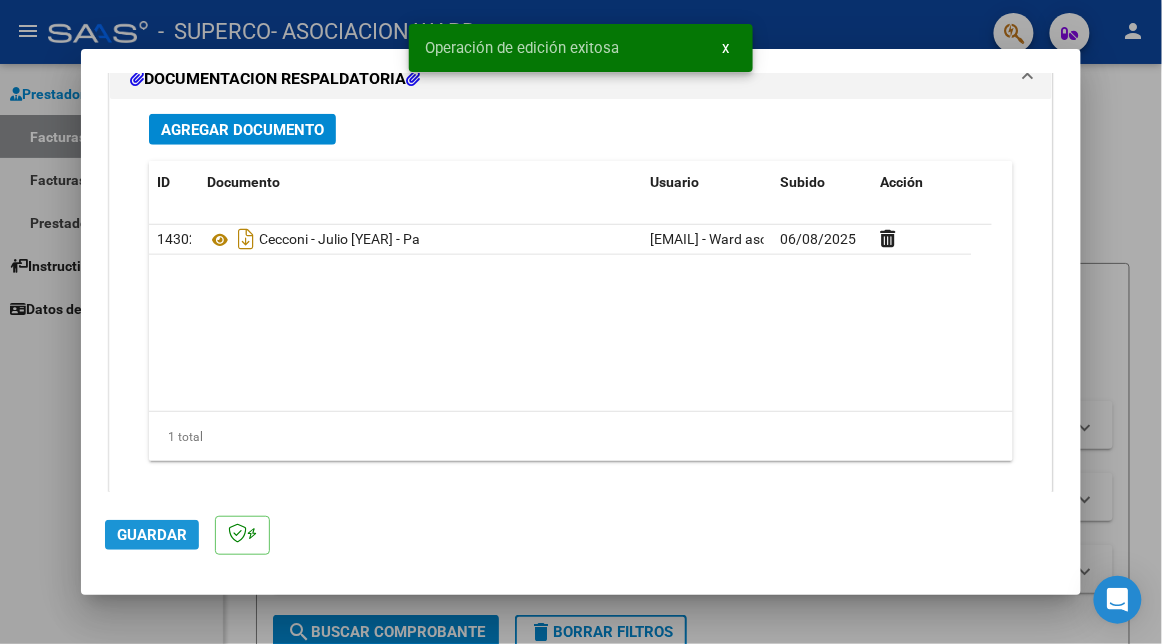 click on "Guardar" 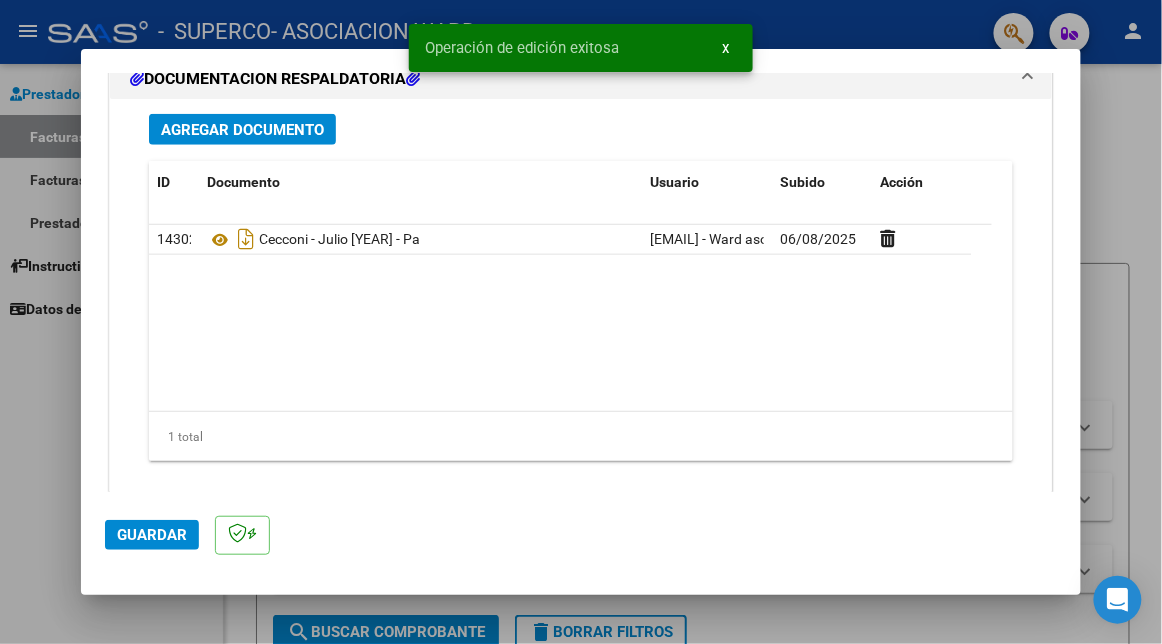 click at bounding box center [581, 322] 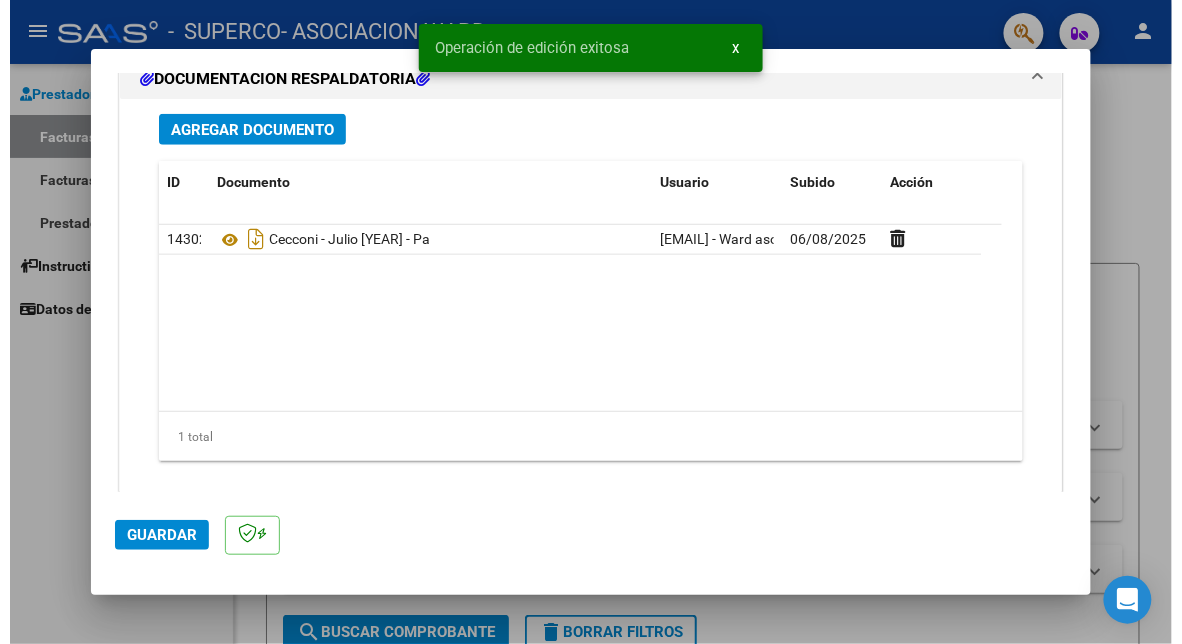 scroll, scrollTop: 0, scrollLeft: 0, axis: both 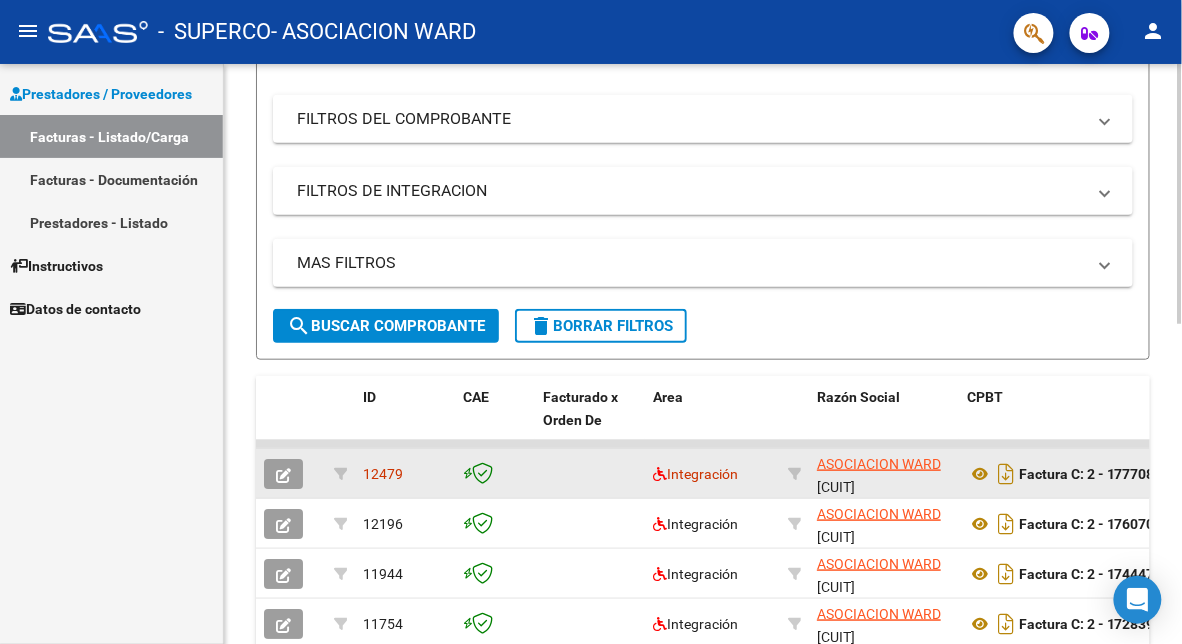 click 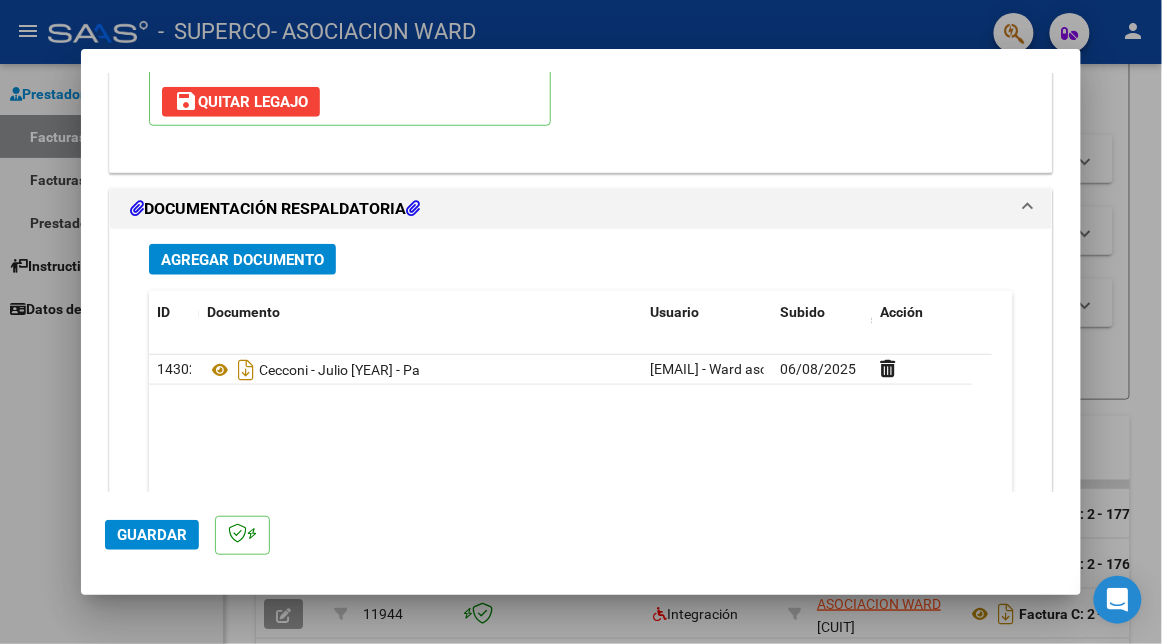 scroll, scrollTop: 2301, scrollLeft: 0, axis: vertical 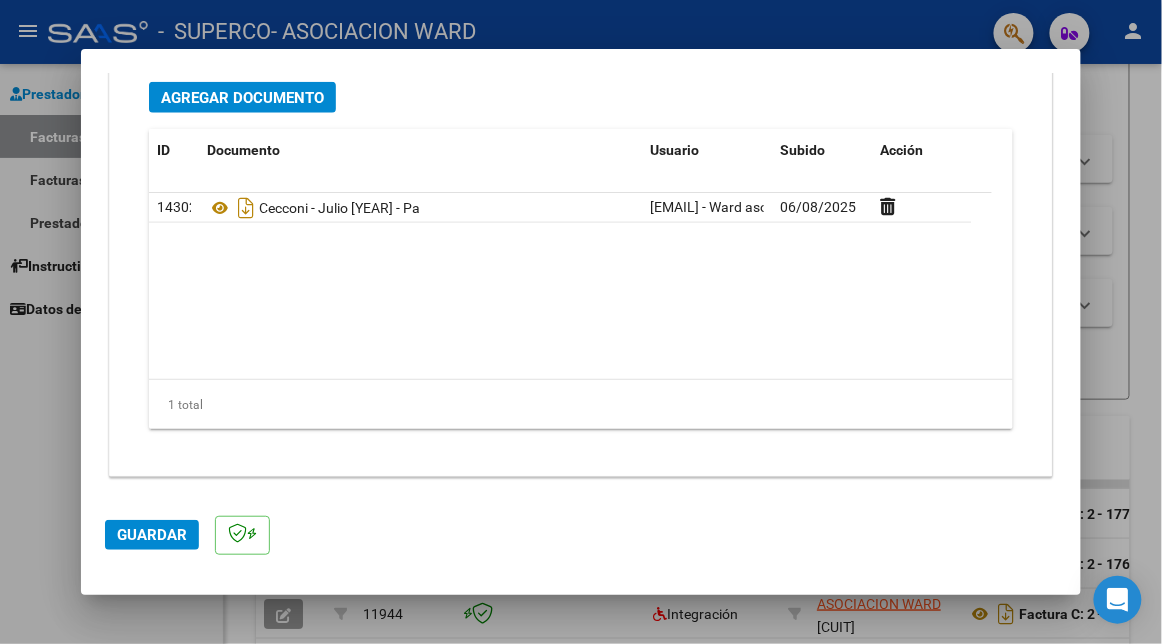 drag, startPoint x: 56, startPoint y: 409, endPoint x: 117, endPoint y: 308, distance: 117.99152 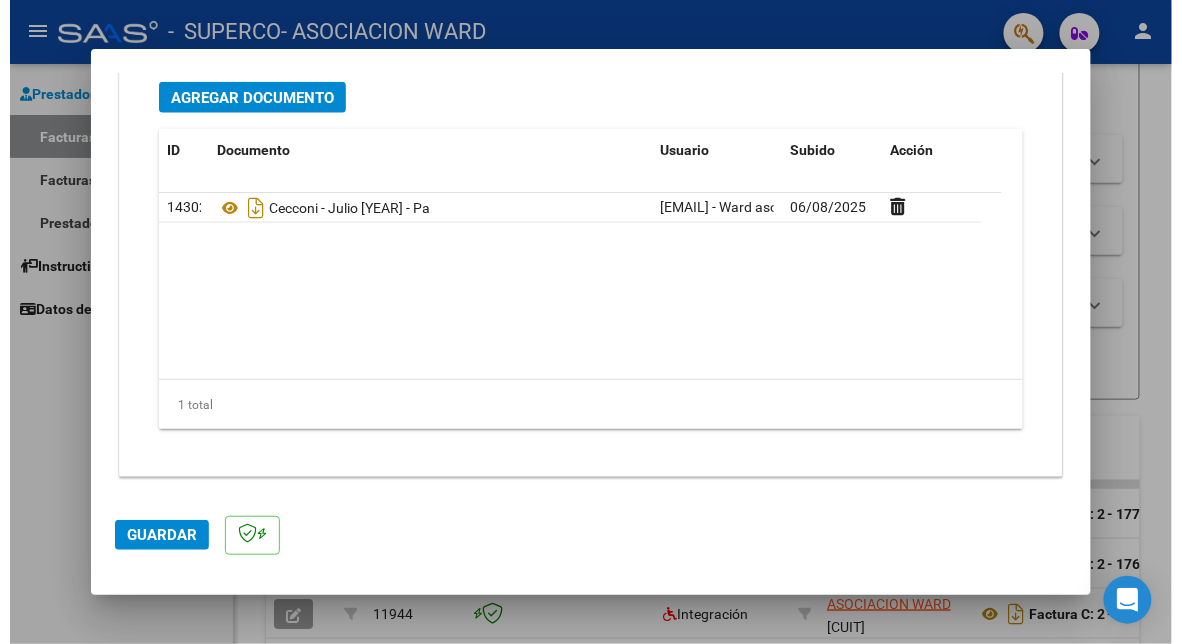 scroll, scrollTop: 0, scrollLeft: 0, axis: both 